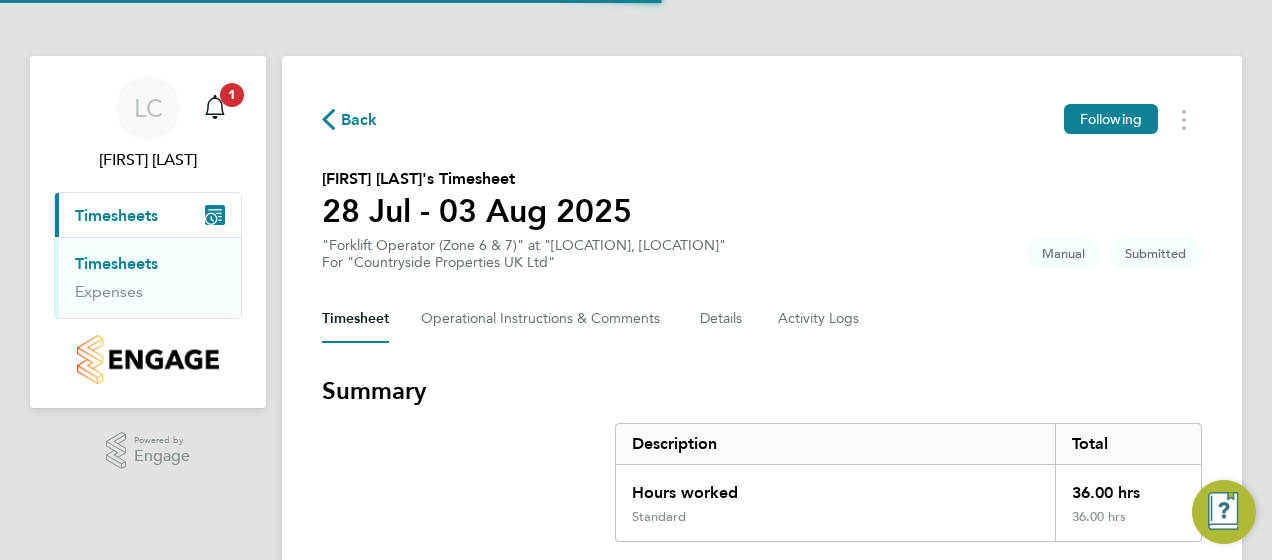 scroll, scrollTop: 0, scrollLeft: 0, axis: both 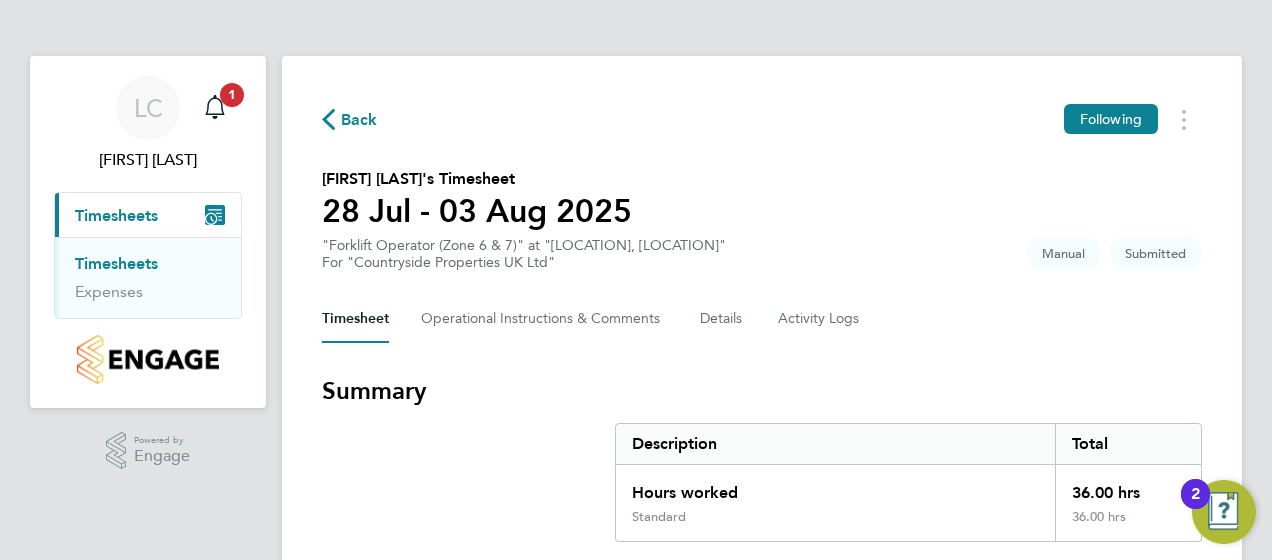 type 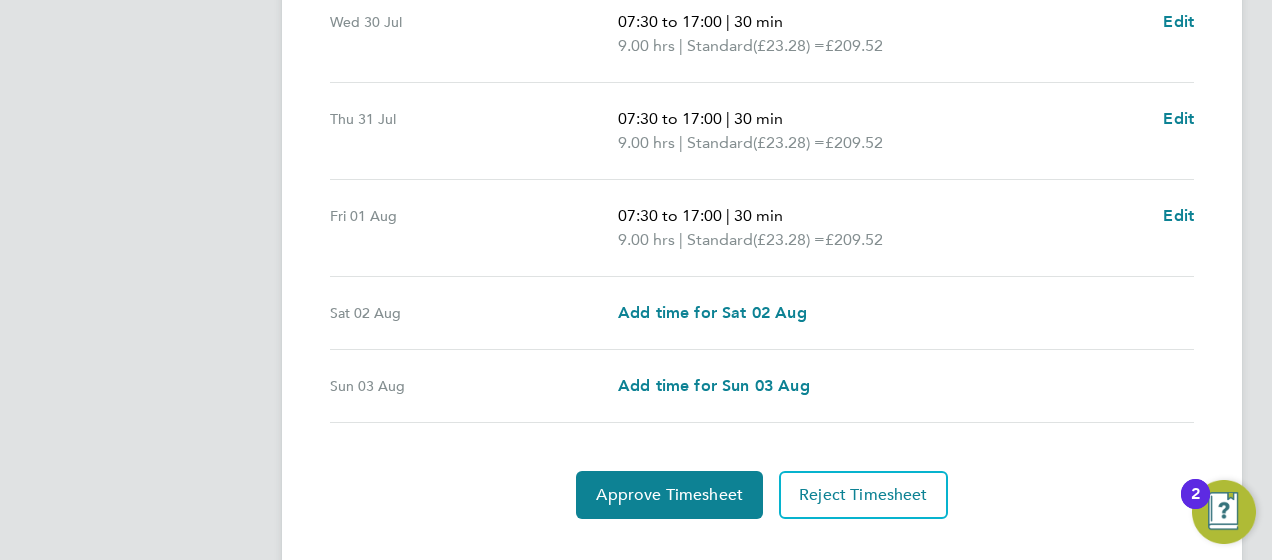 scroll, scrollTop: 840, scrollLeft: 0, axis: vertical 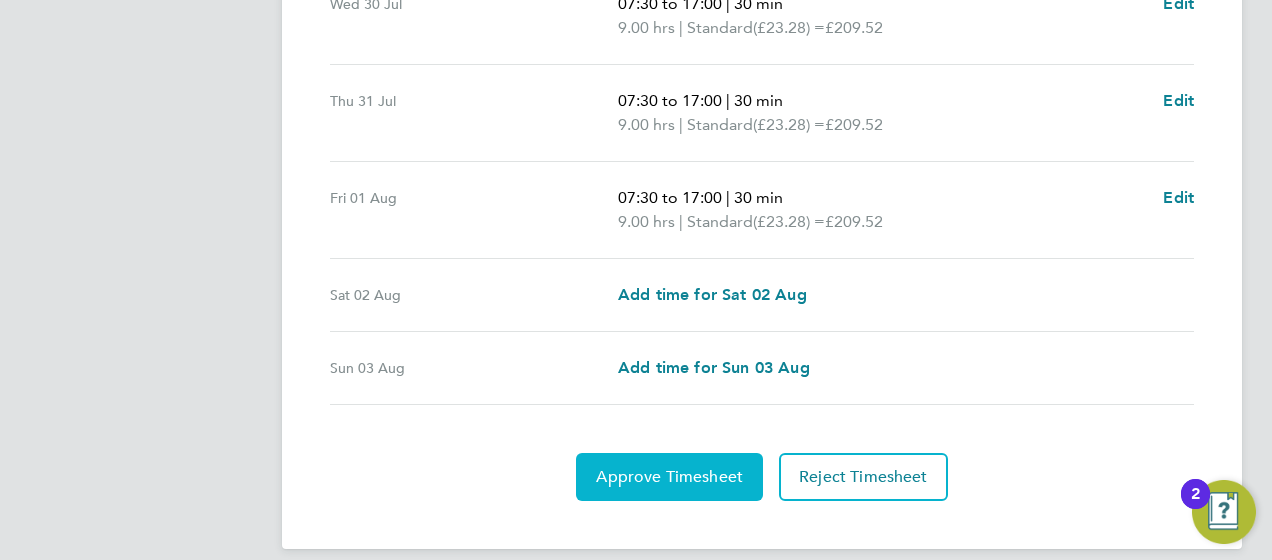 click on "Approve Timesheet" 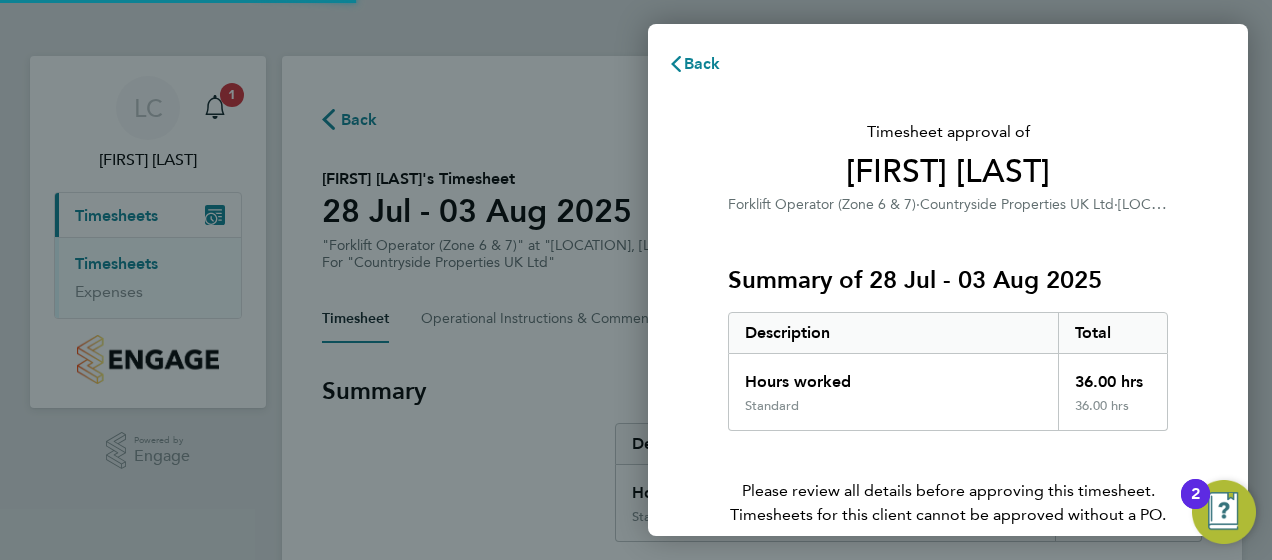 scroll, scrollTop: 0, scrollLeft: 0, axis: both 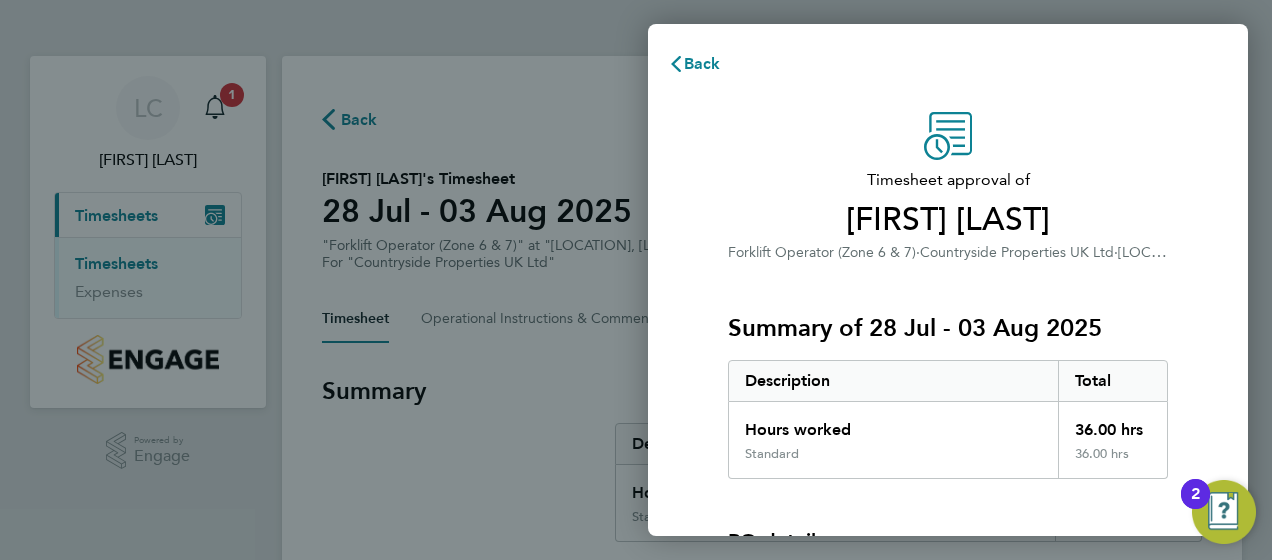 click on "Summary of 28 Jul - 03 Aug 2025" 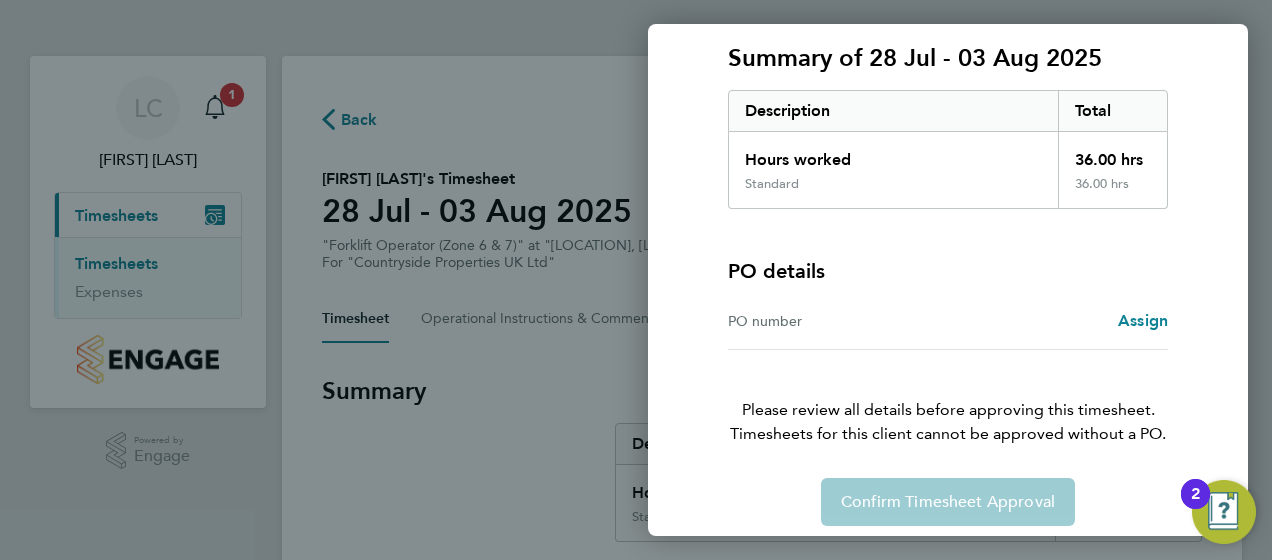 scroll, scrollTop: 282, scrollLeft: 0, axis: vertical 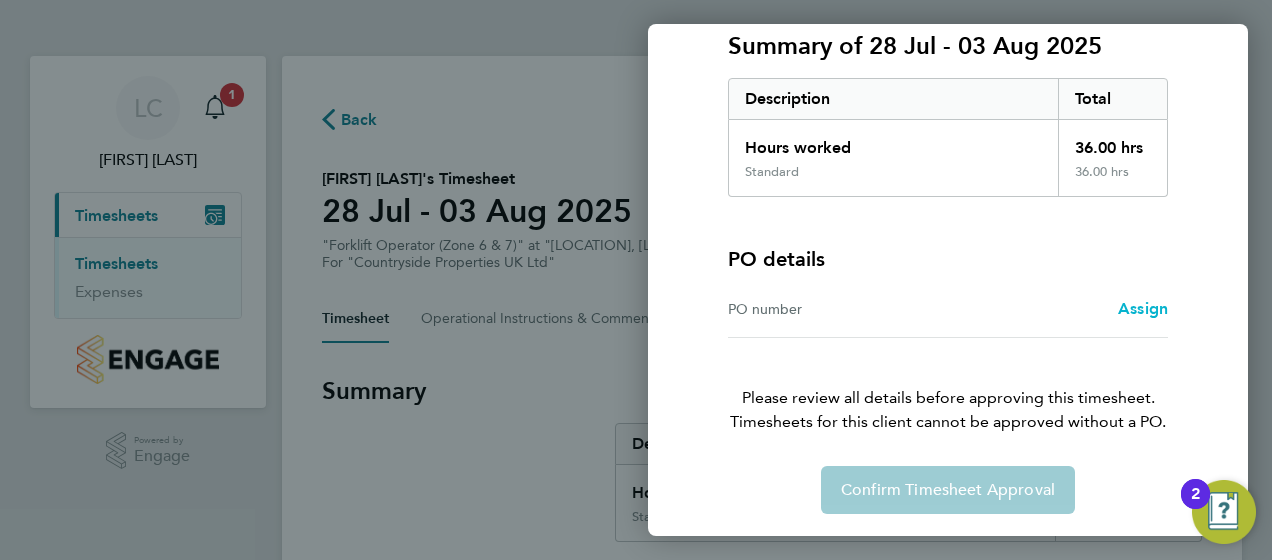 click on "Assign" at bounding box center [1143, 308] 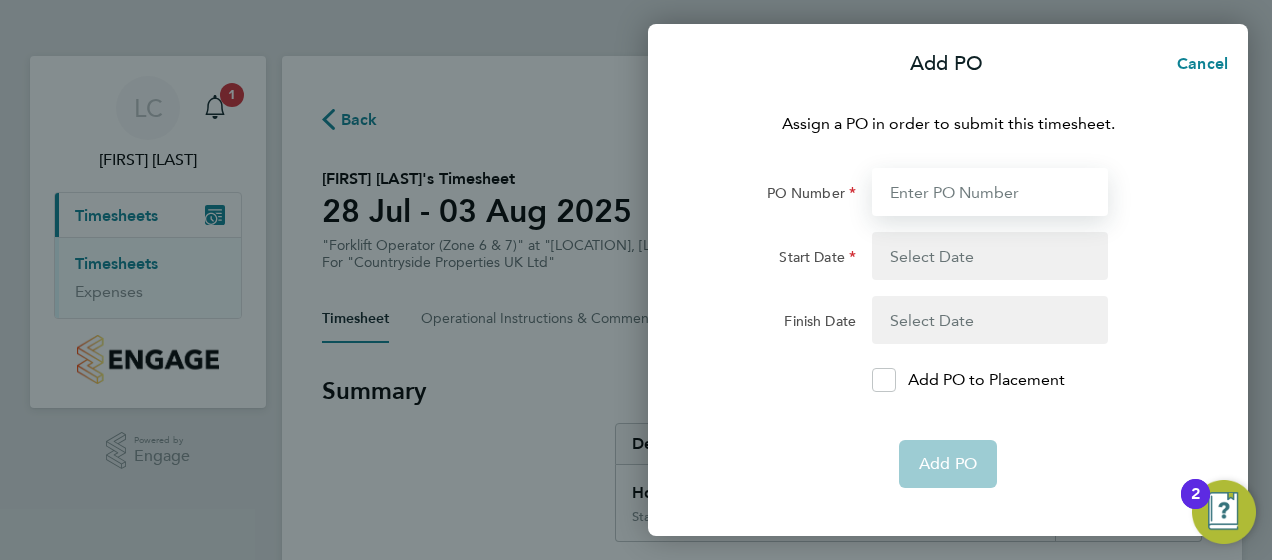 click on "PO Number" at bounding box center [990, 192] 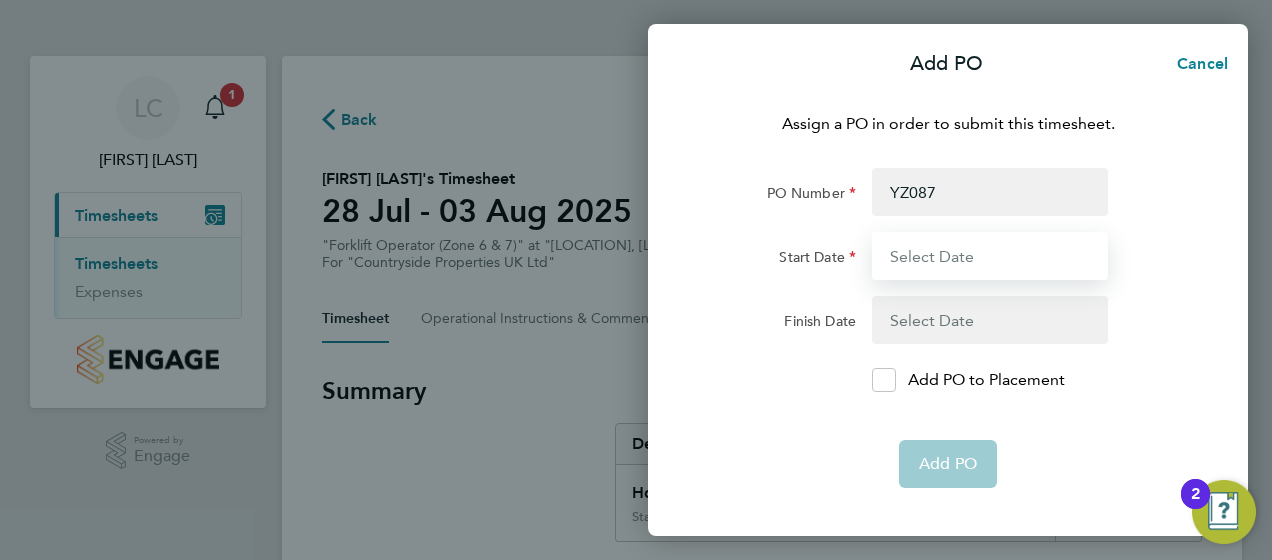 type on "[DATE] [MONTH] [YEAR]" 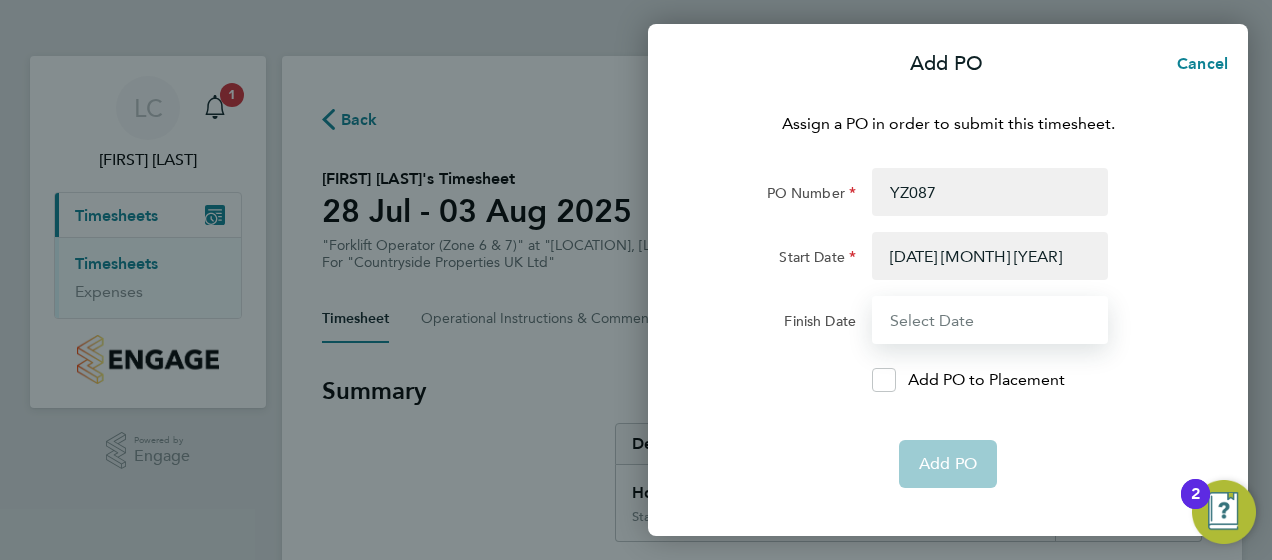 type on "[DATE] [MONTH] [YEAR]" 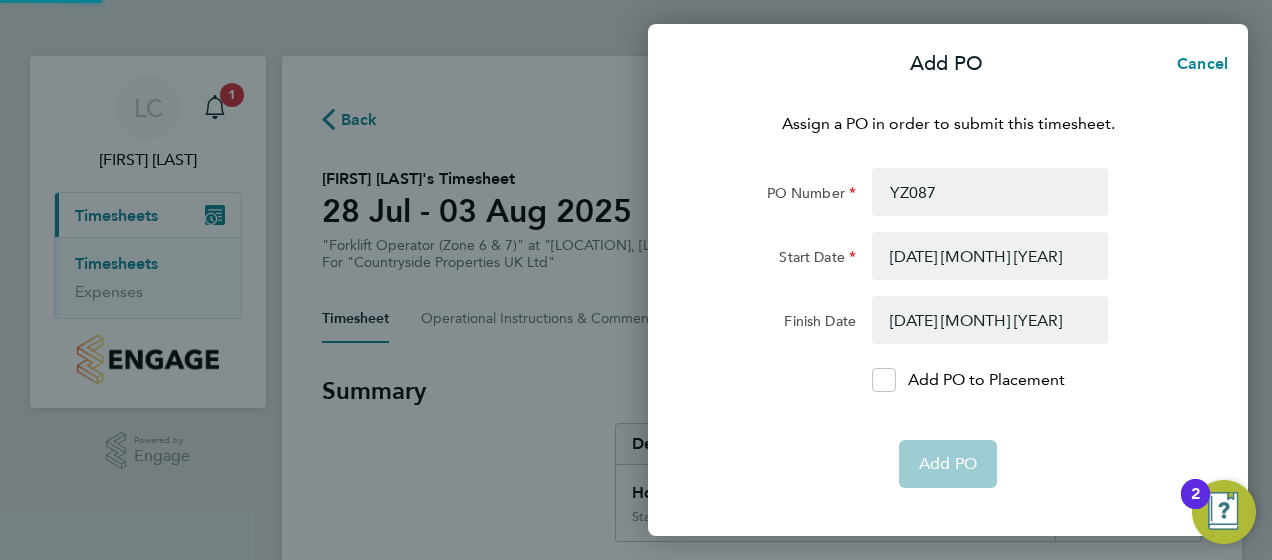 click 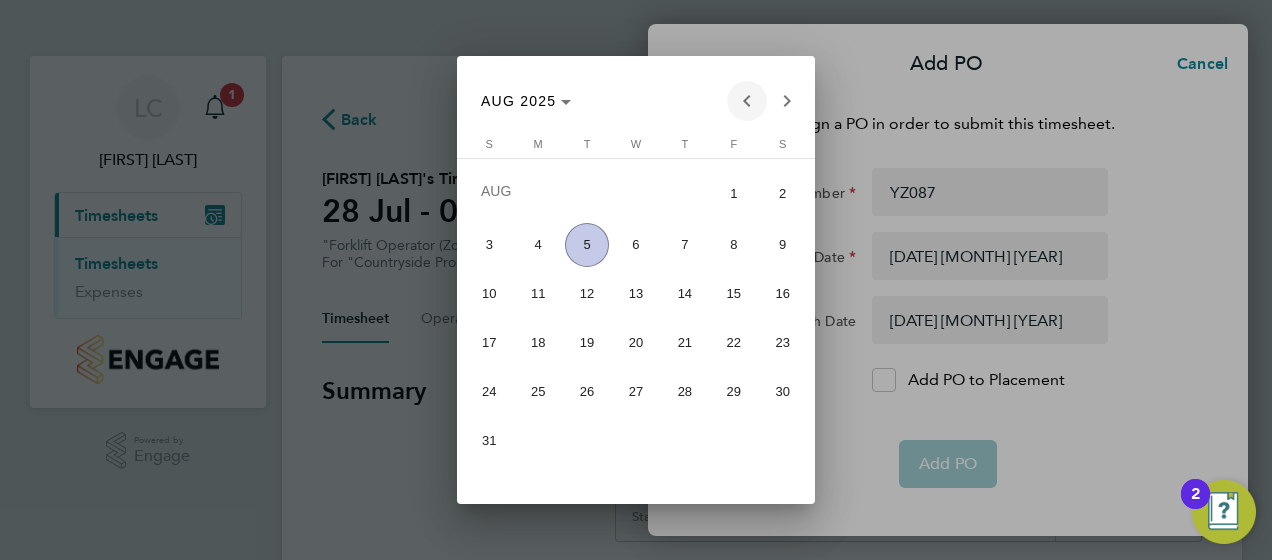 click at bounding box center [747, 101] 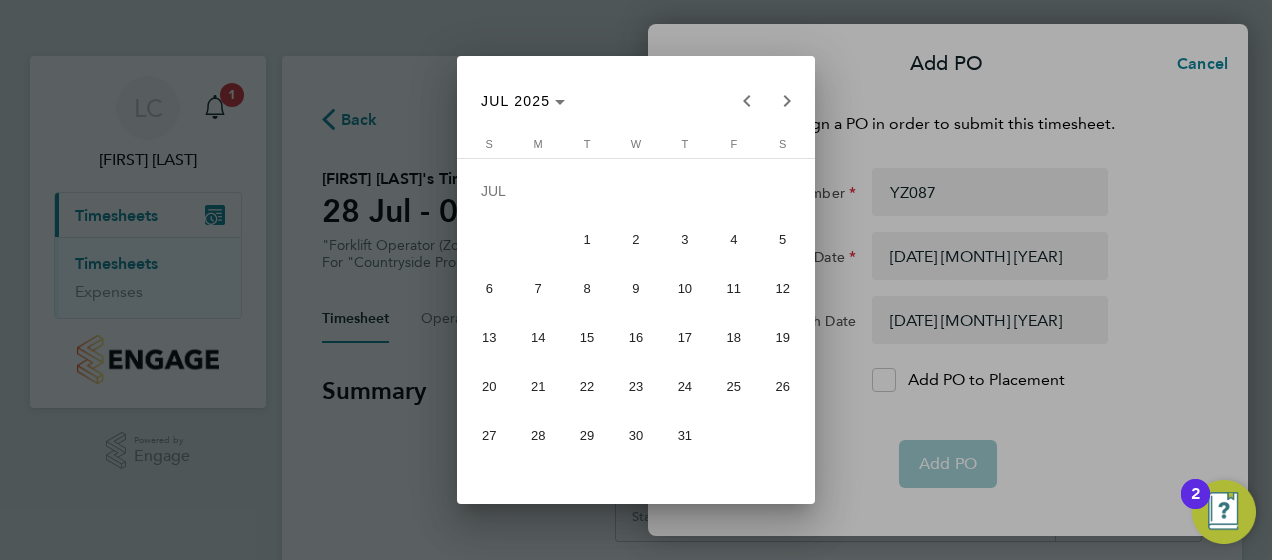 click on "28" at bounding box center [538, 435] 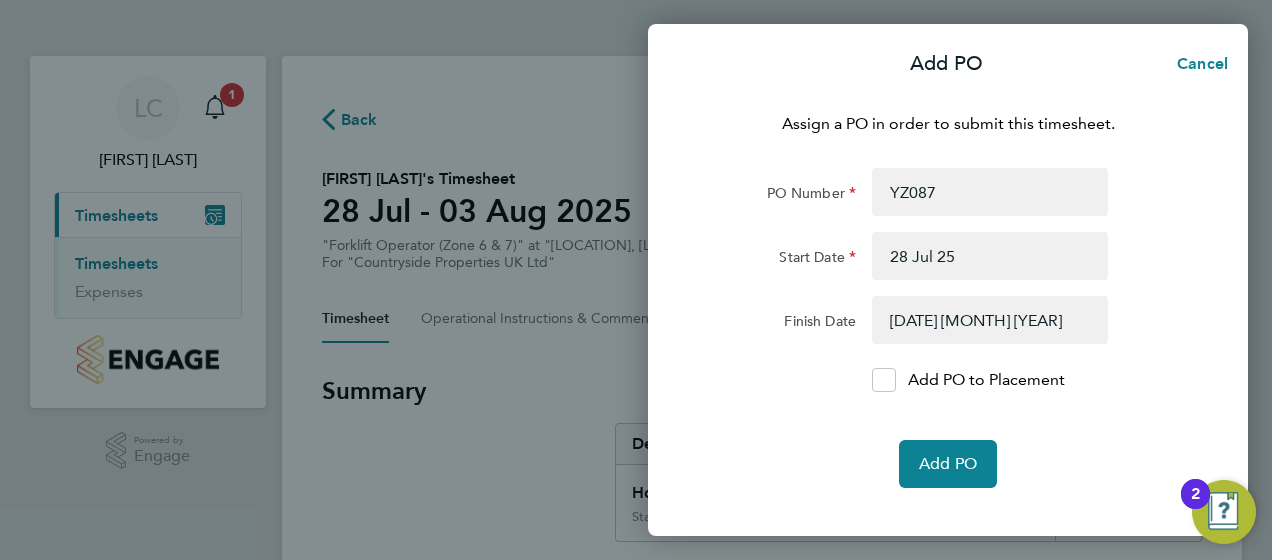click 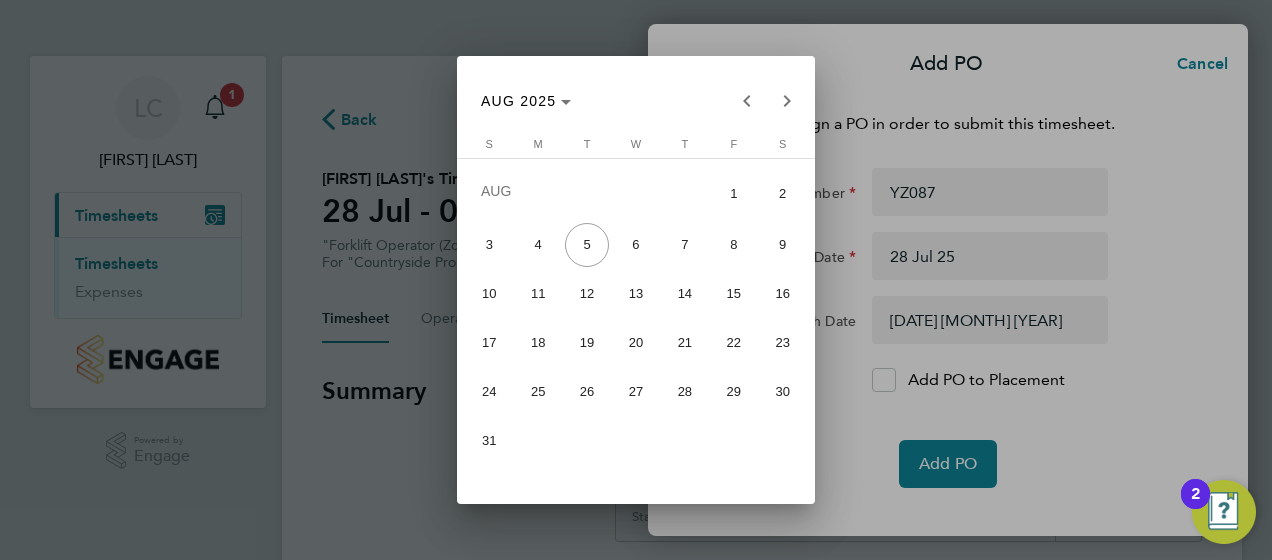 drag, startPoint x: 618, startPoint y: 87, endPoint x: 653, endPoint y: 108, distance: 40.81666 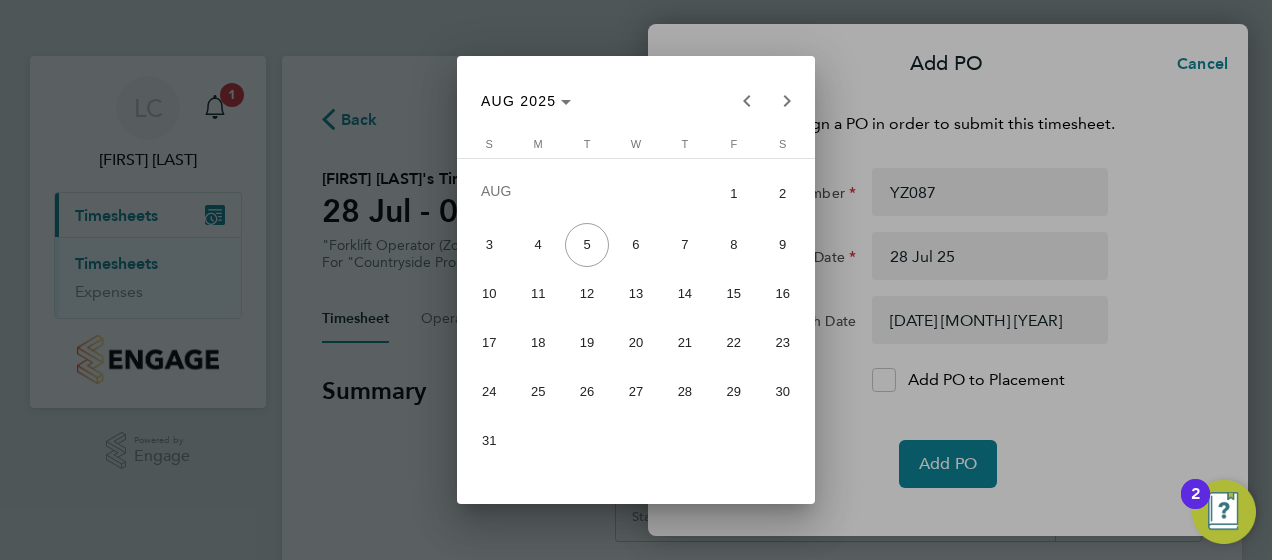 click on "3" at bounding box center (489, 245) 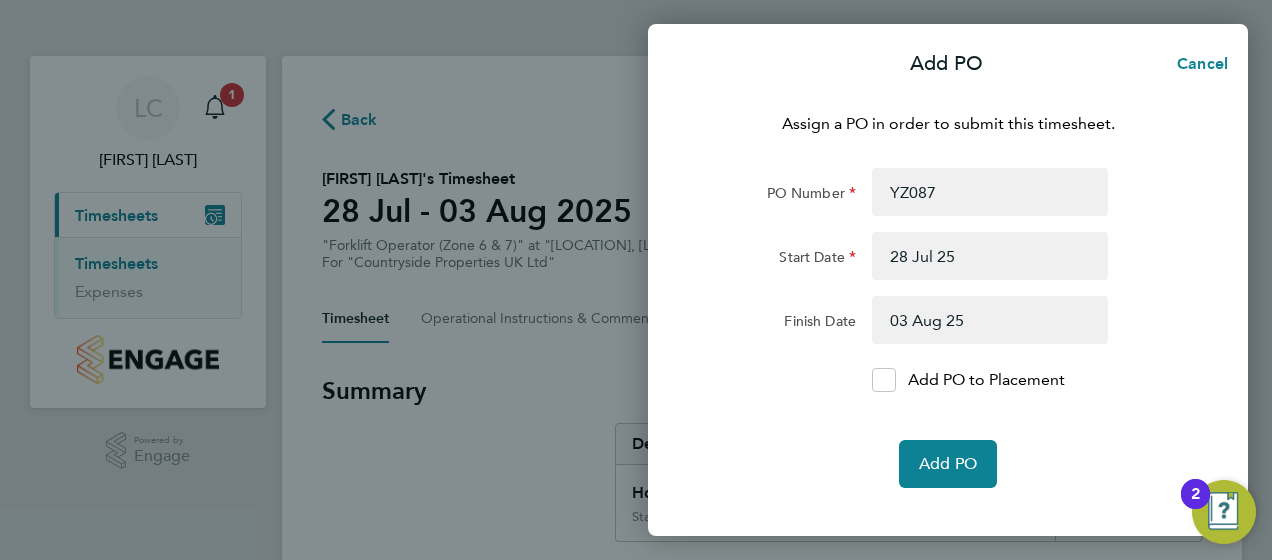 click 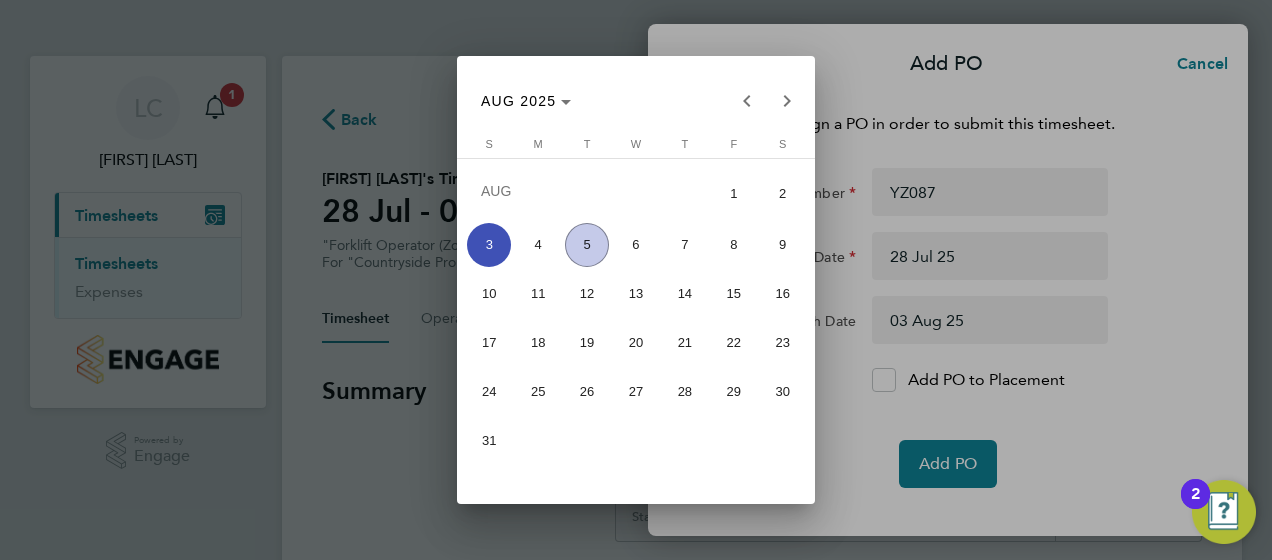 click on "2" at bounding box center [783, 193] 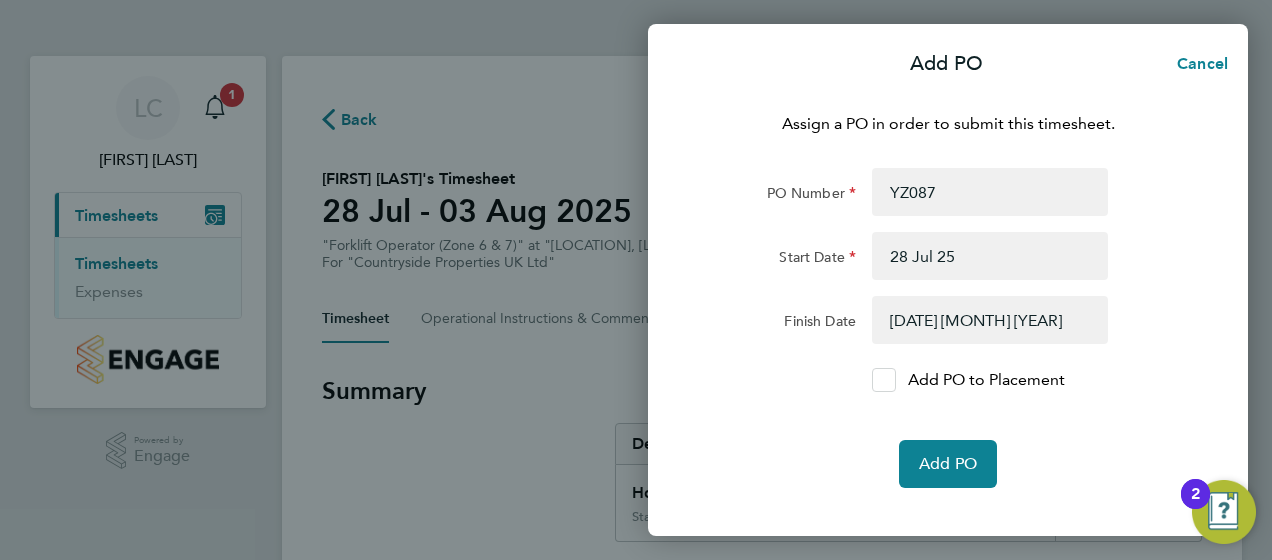 click 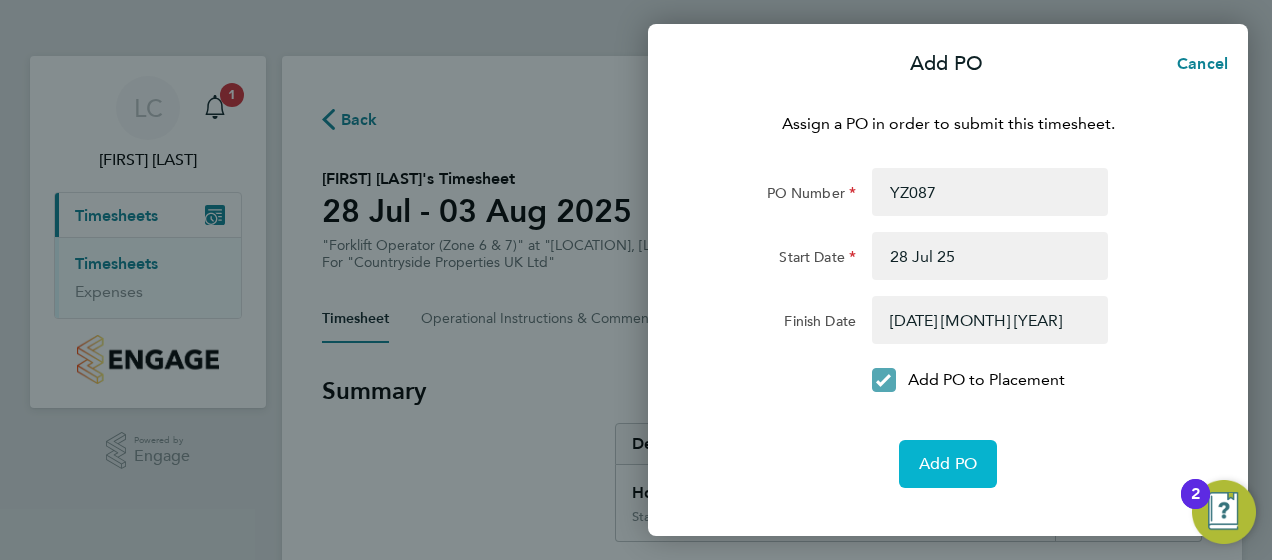 click on "Add PO" 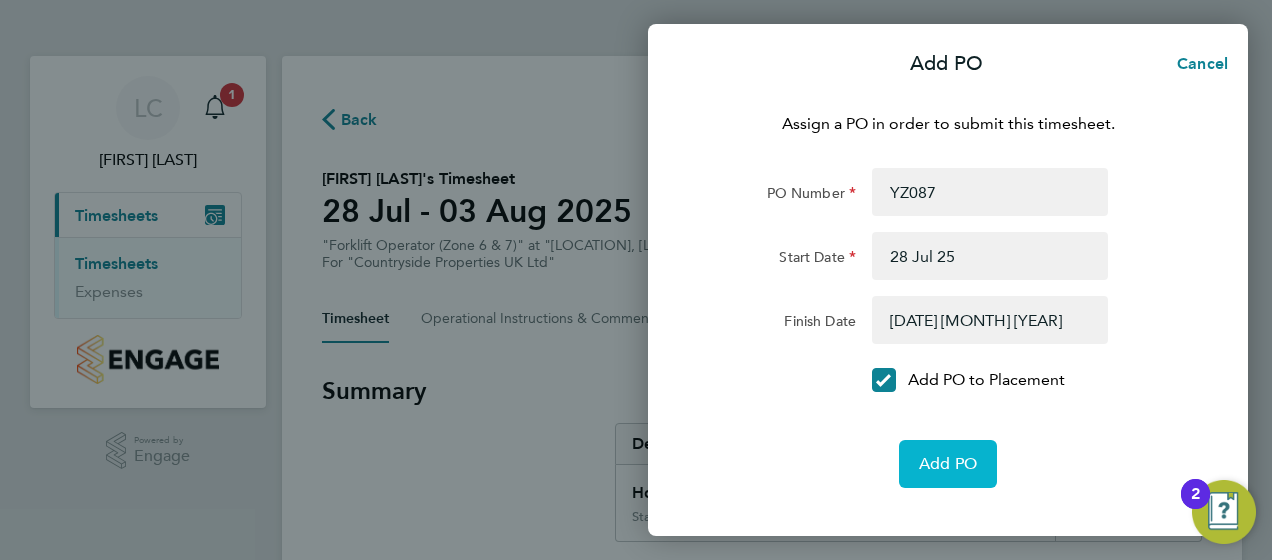 click on "Add PO" 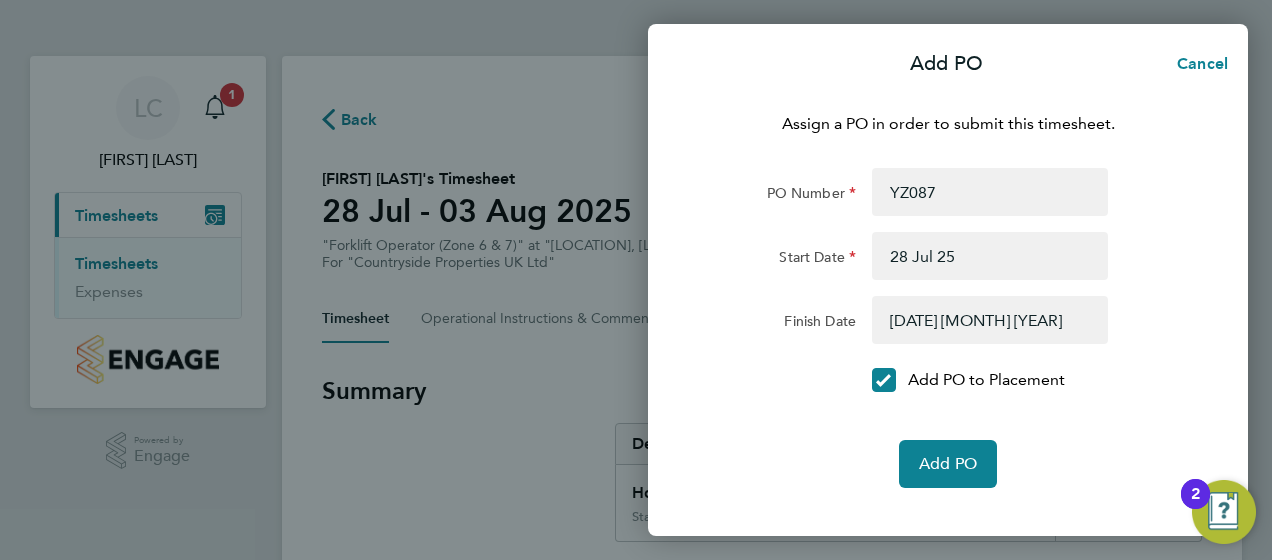 drag, startPoint x: 1048, startPoint y: 74, endPoint x: 1069, endPoint y: 12, distance: 65.459915 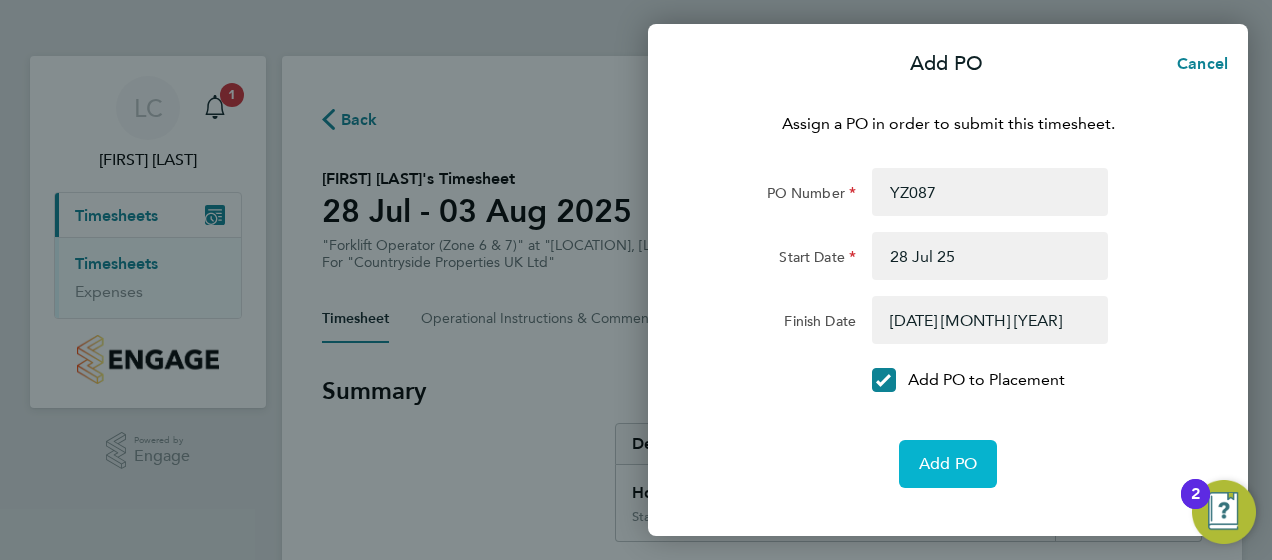 click on "Add PO" 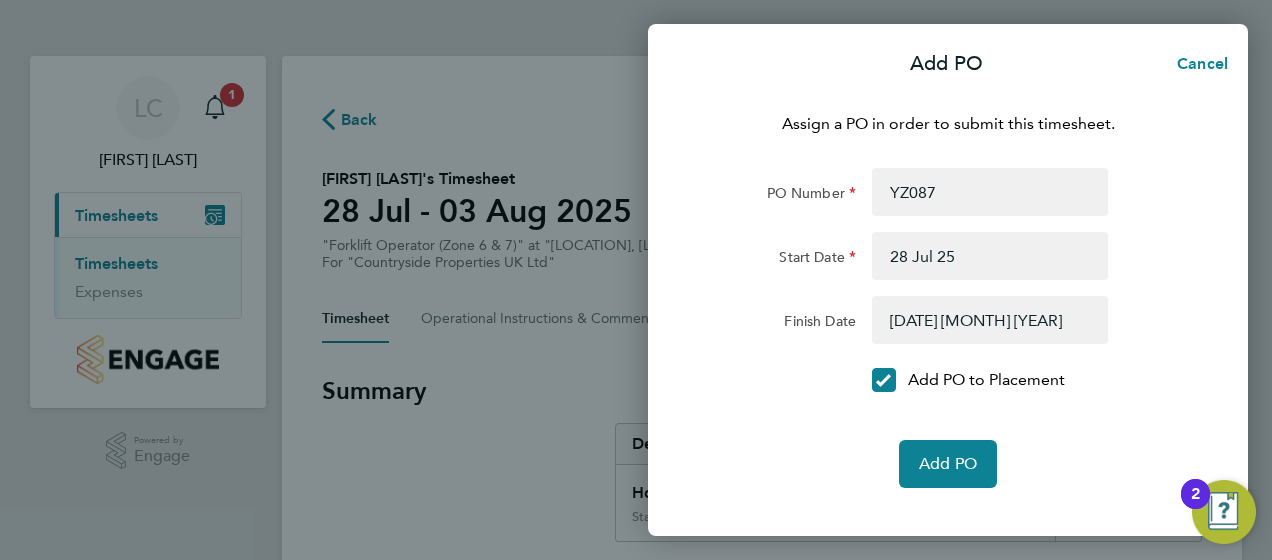 click on "Add PO  Cancel  Assign a PO in order to submit this timesheet.  PO Number YZ087 Start Date [DATE] [MONTH] [YEAR] Finish Date [DATE] [MONTH] [YEAR]
Add PO to Placement   Add PO" 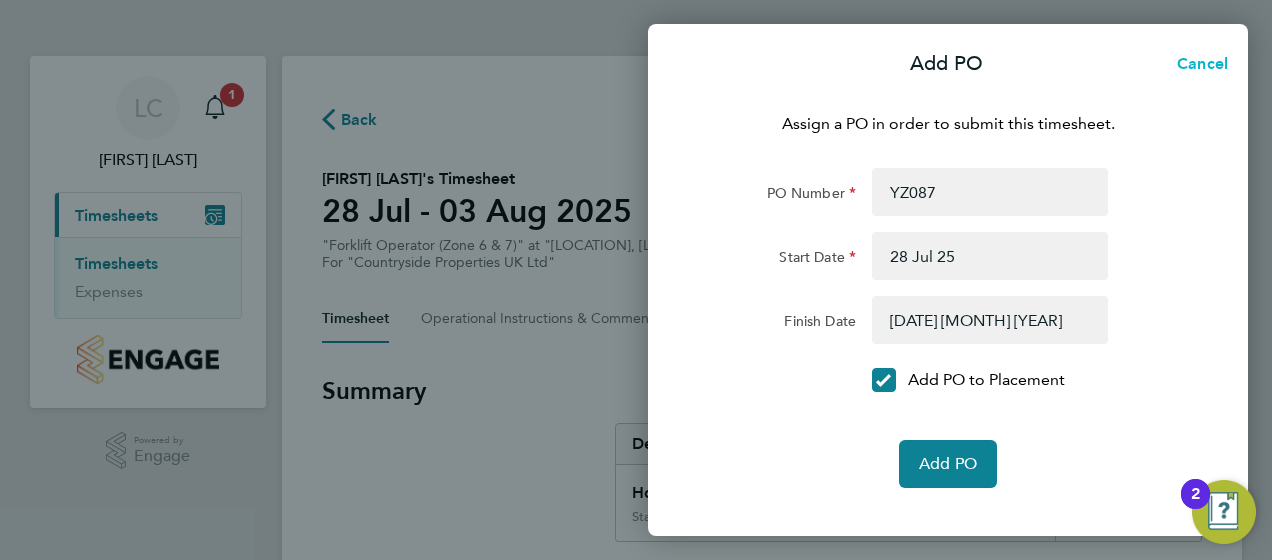 click on "Cancel" 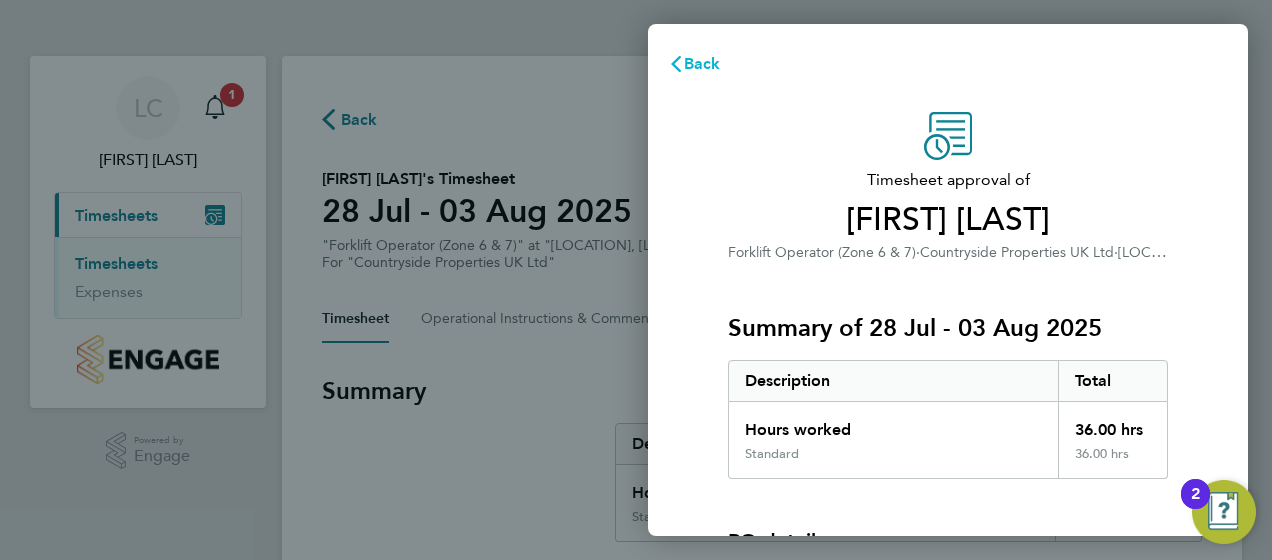 click on "Back" 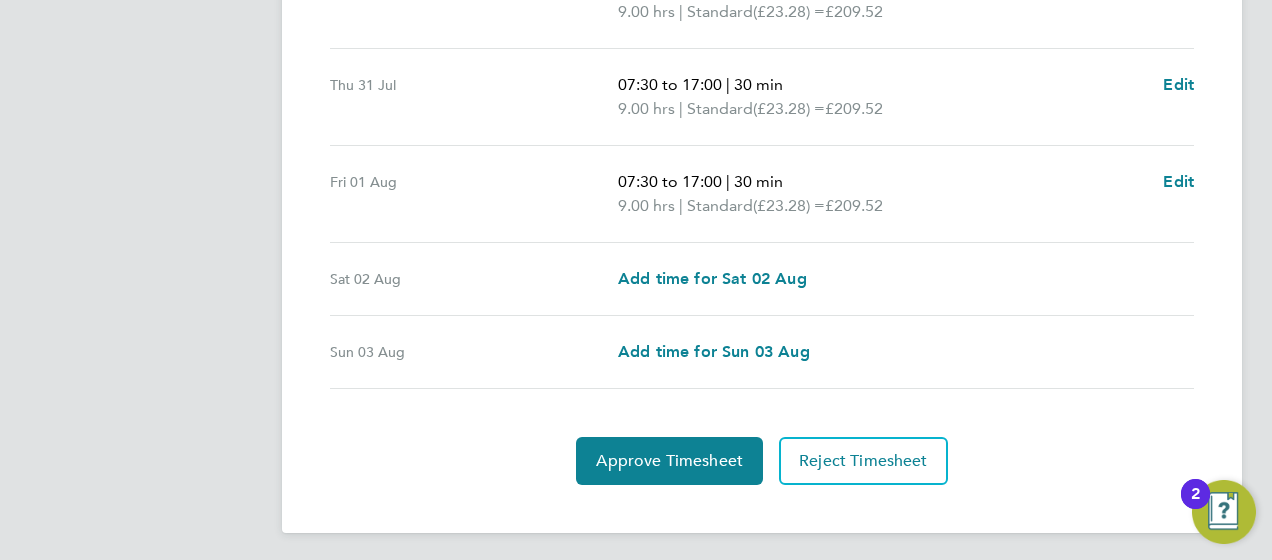 scroll, scrollTop: 857, scrollLeft: 0, axis: vertical 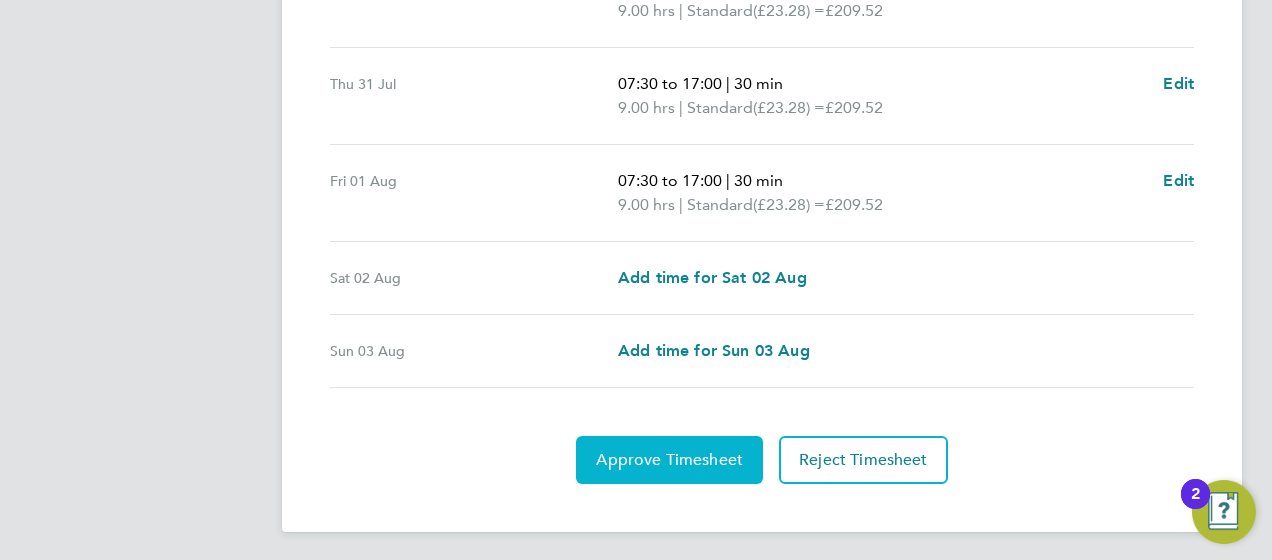 click on "Approve Timesheet" 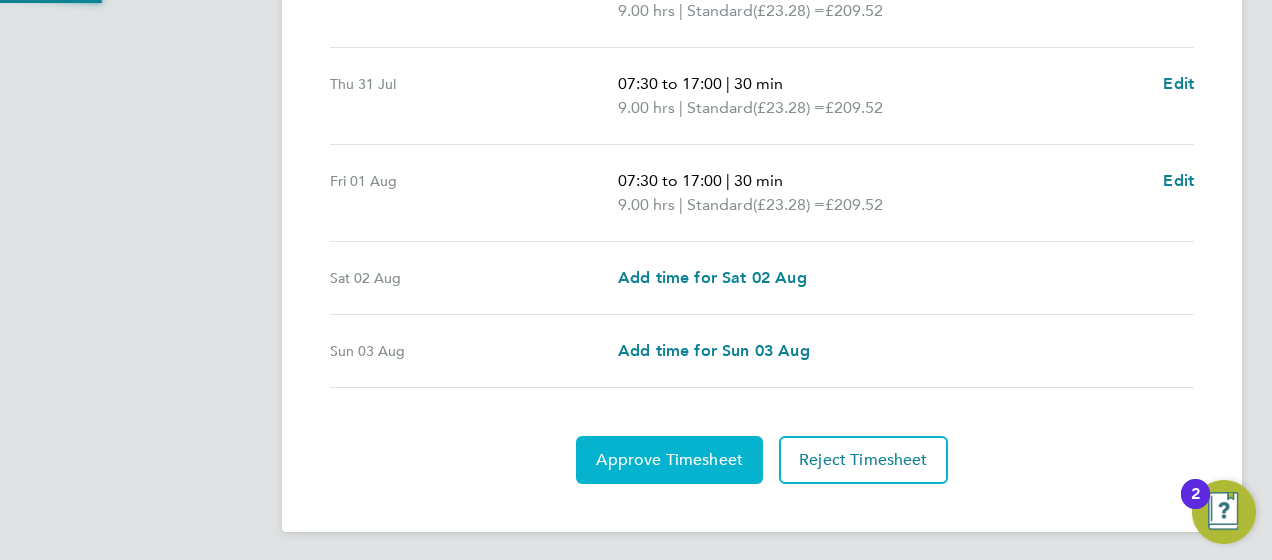 scroll, scrollTop: 0, scrollLeft: 0, axis: both 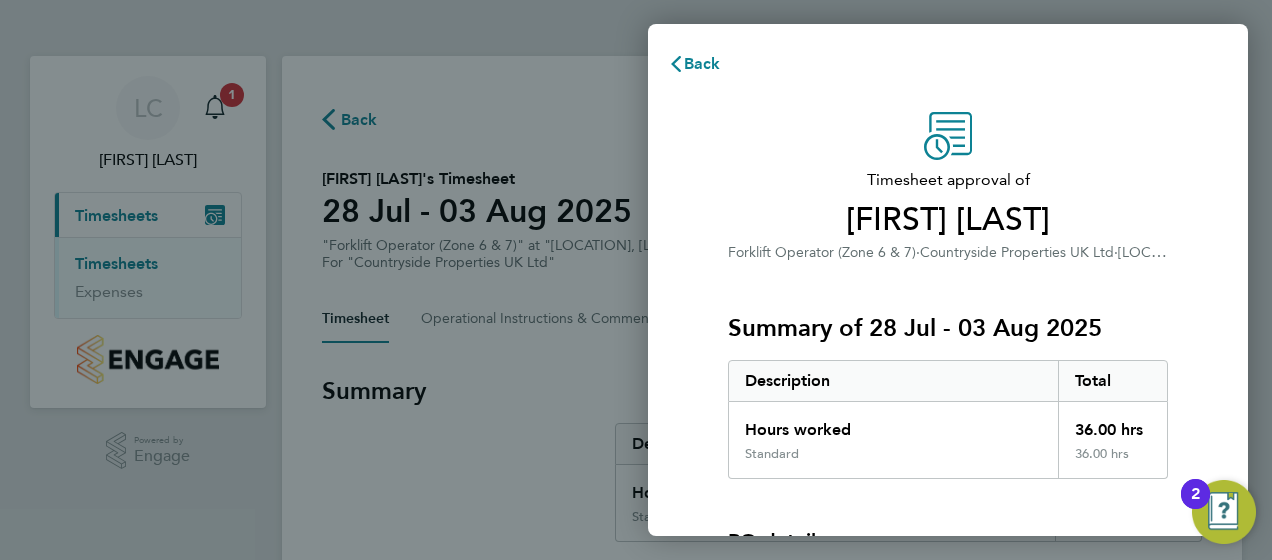 click on "Summary of [DATE] [MONTH] - [DATE] [MONTH] [YEAR]   Description   Total   Hours worked   36.00 hrs   Standard   36.00 hrs" 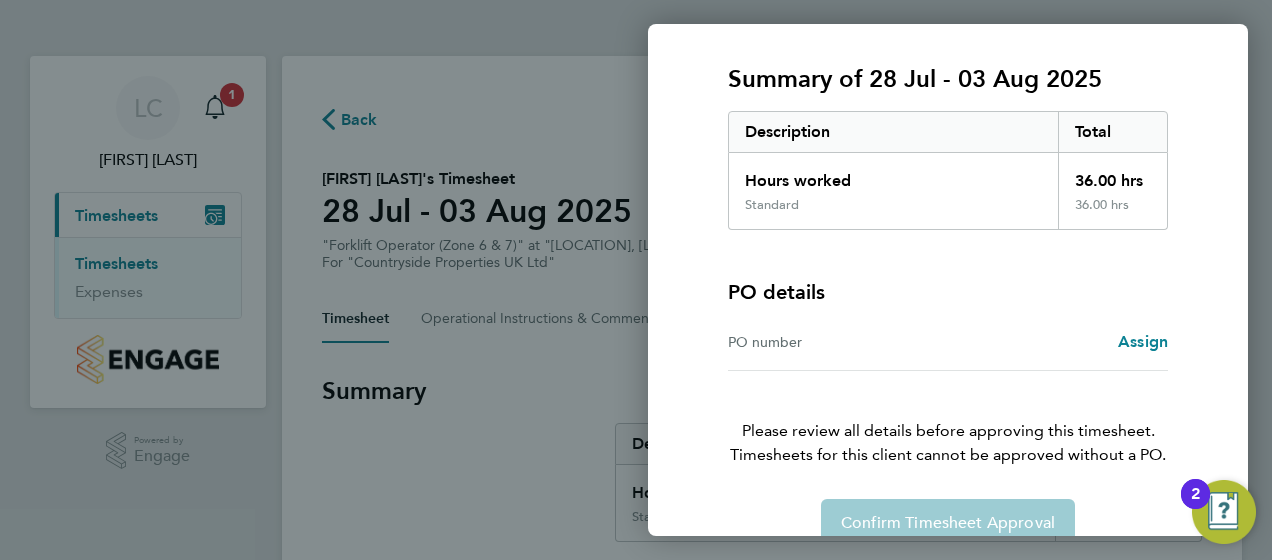 scroll, scrollTop: 282, scrollLeft: 0, axis: vertical 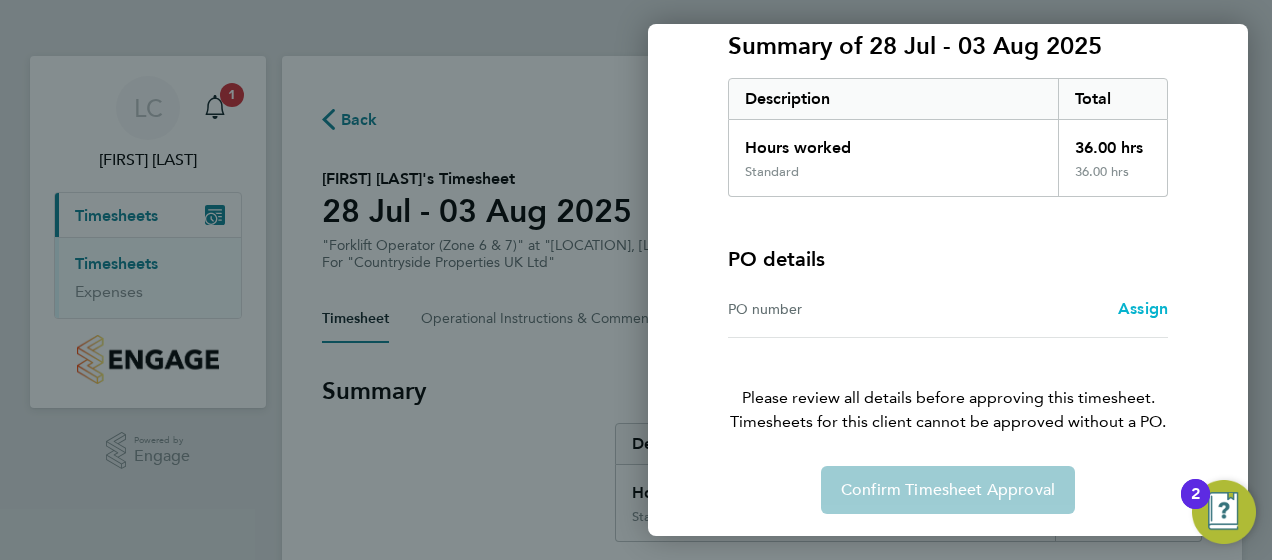 click on "Assign" at bounding box center (1143, 308) 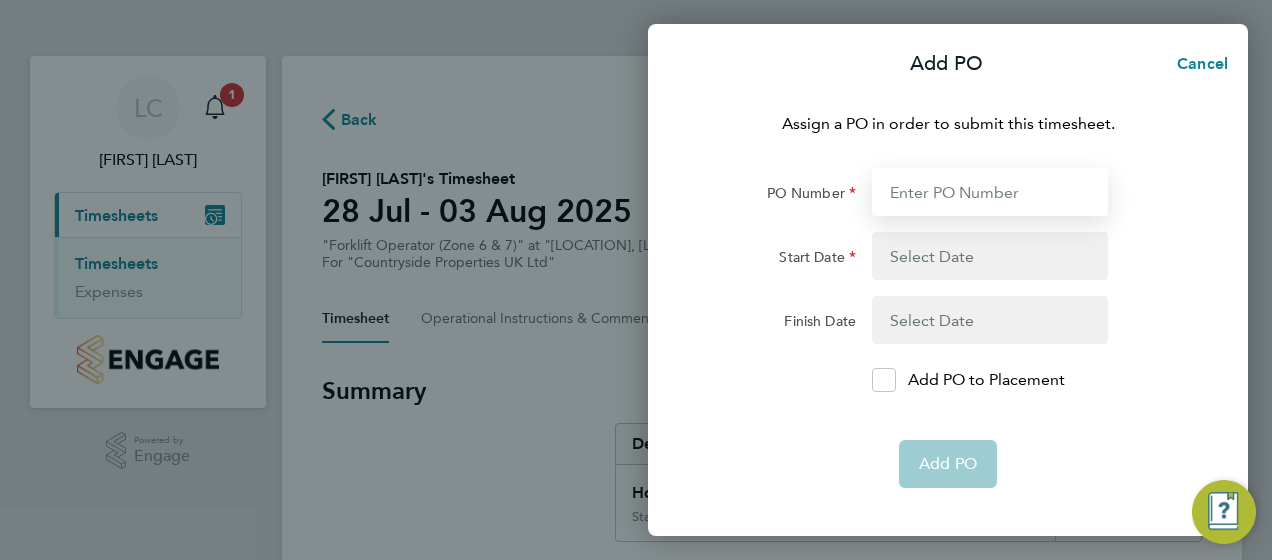 click on "PO Number" at bounding box center [990, 192] 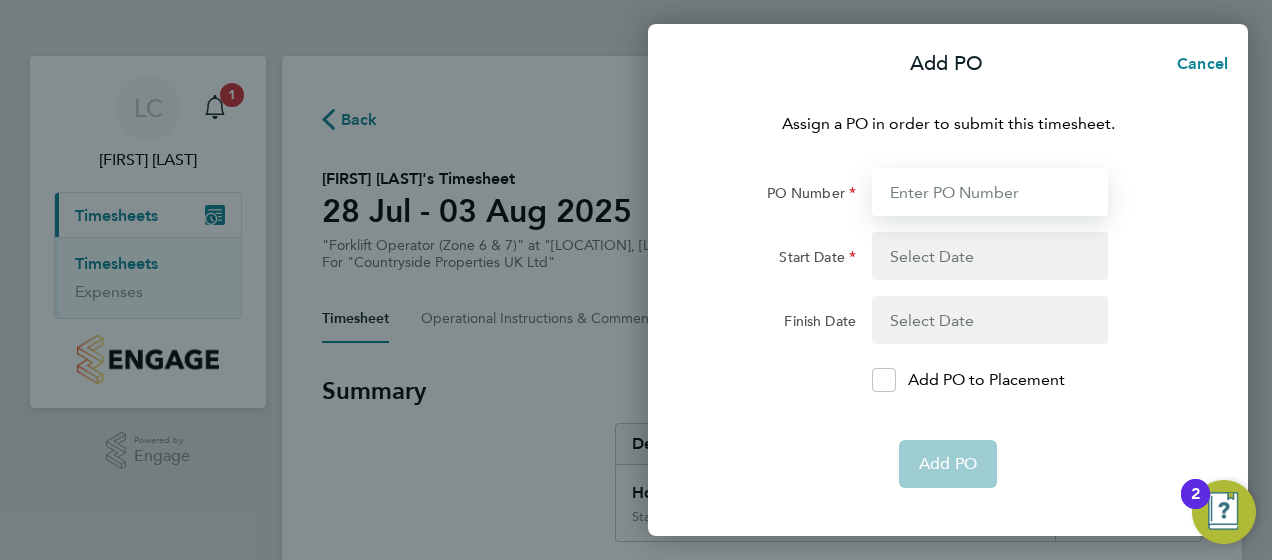 type on "YZ087" 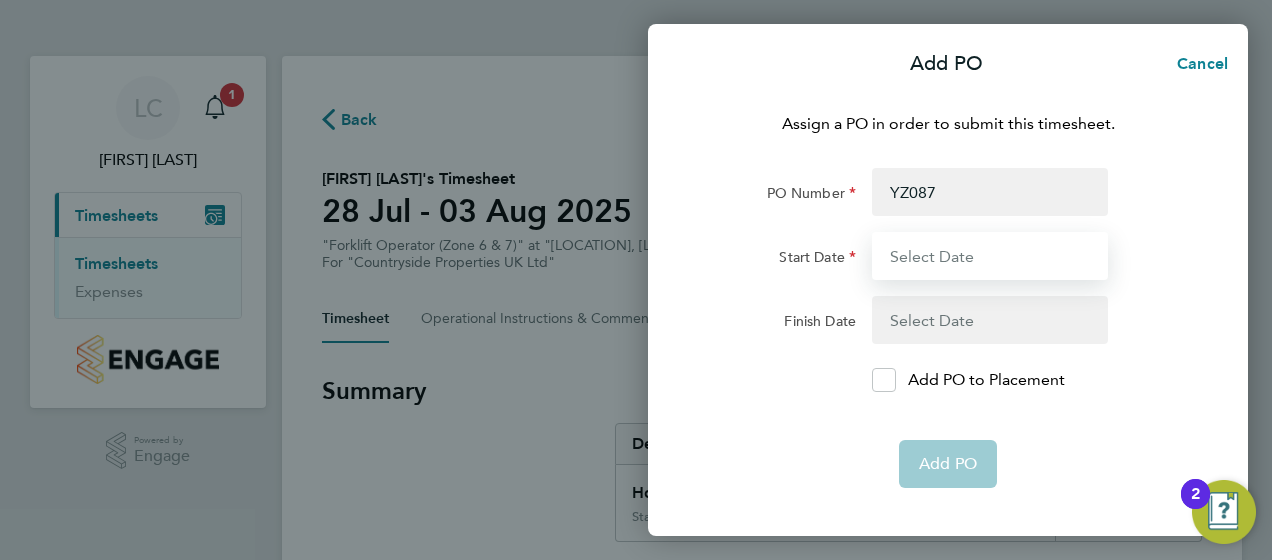type on "28 Jul 25" 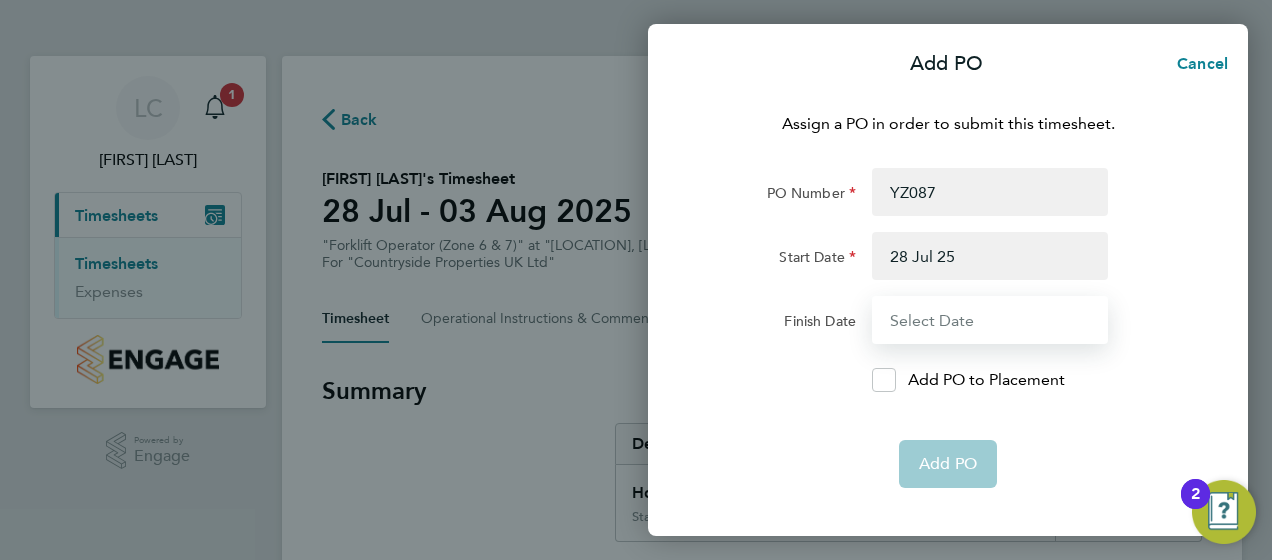type on "[DATE] [MONTH] [YEAR]" 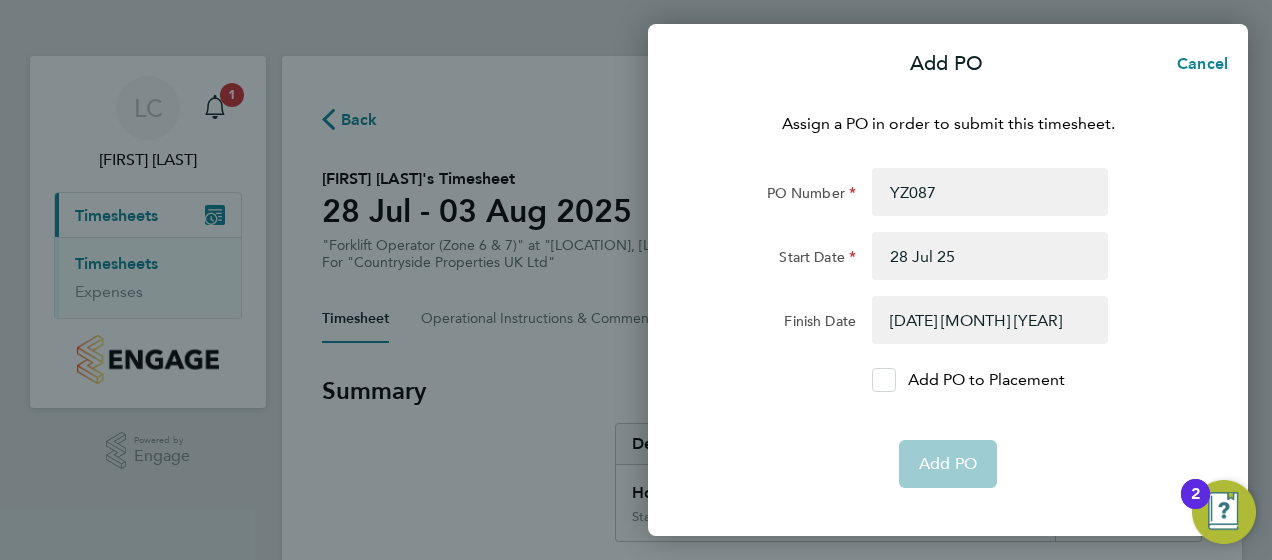 click 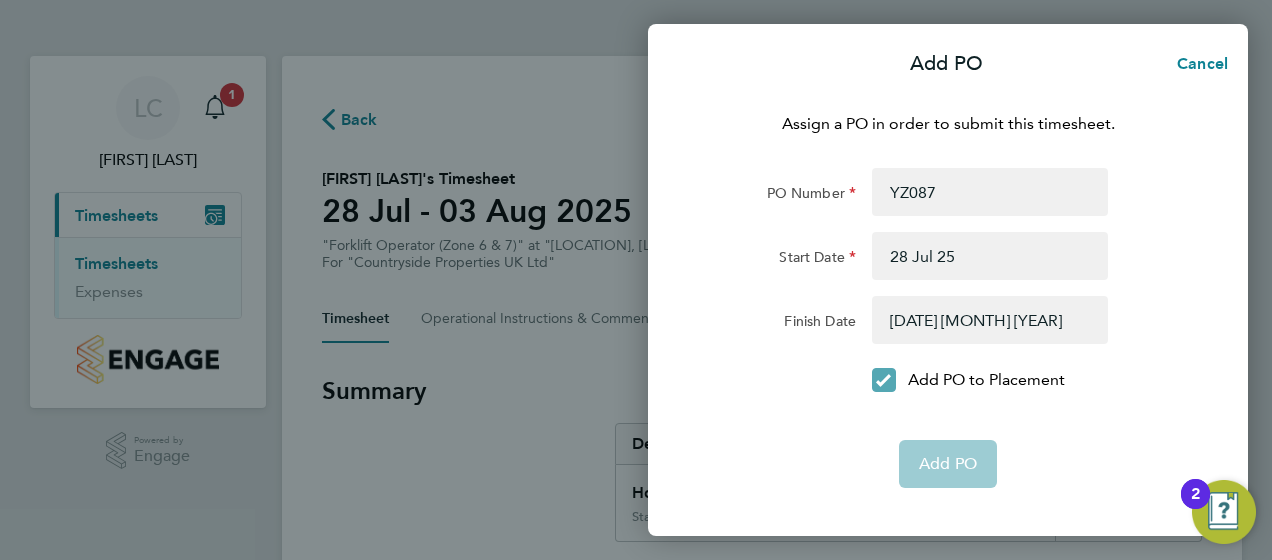 click 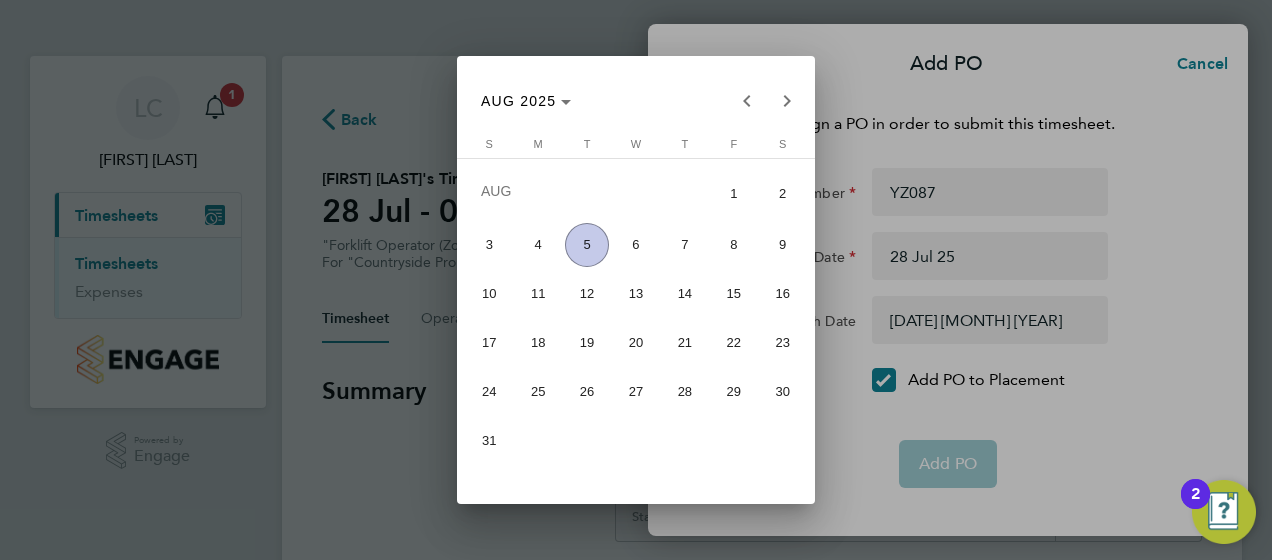 click at bounding box center [636, 280] 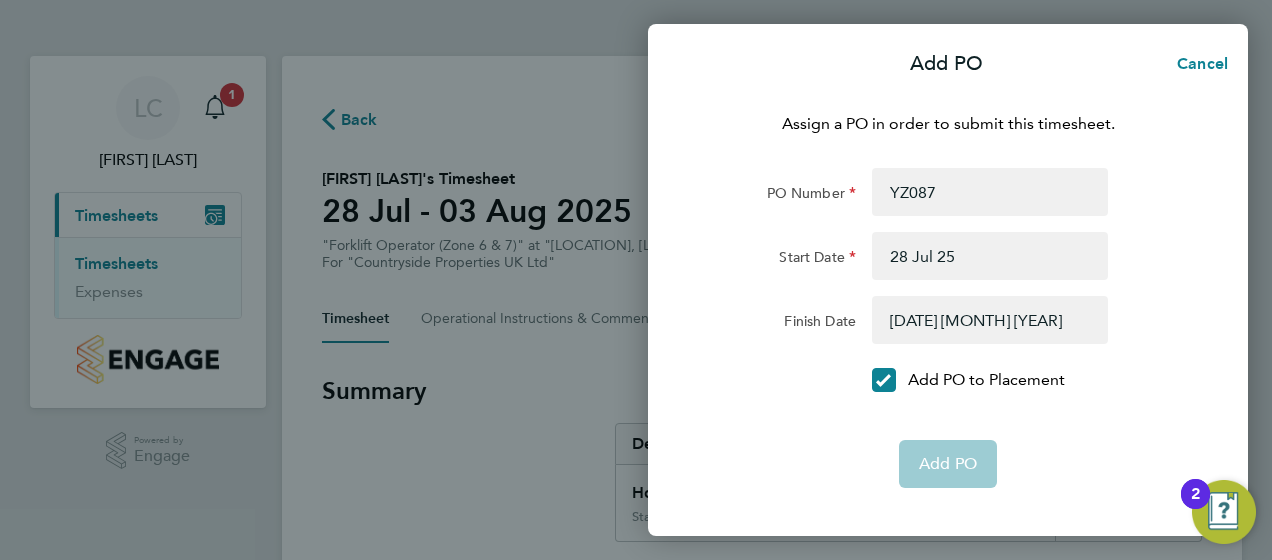 type 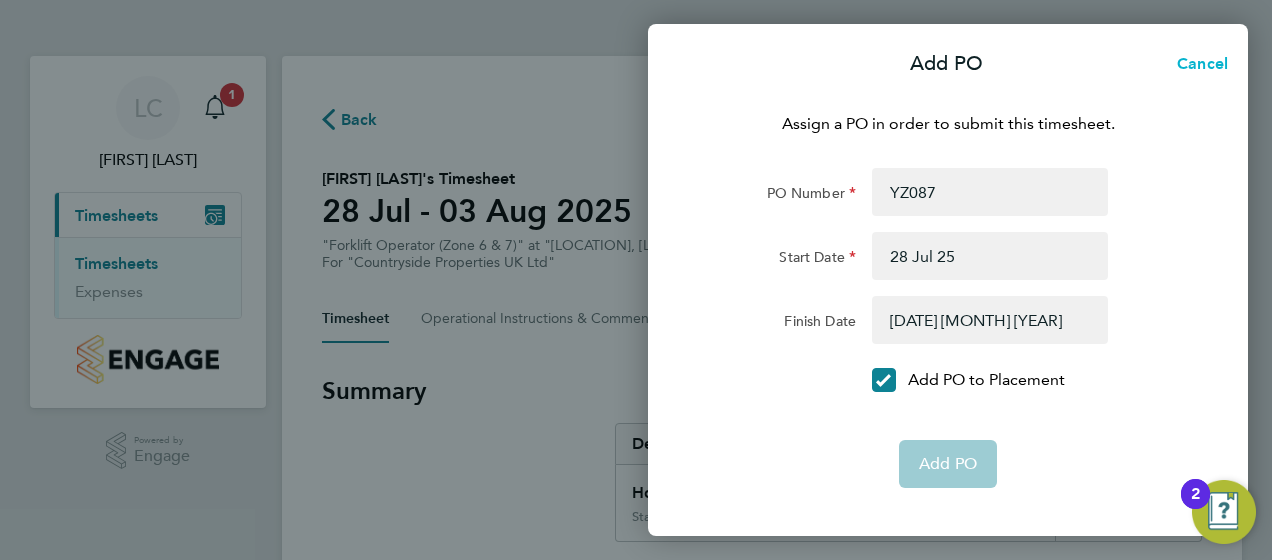 click on "Cancel" 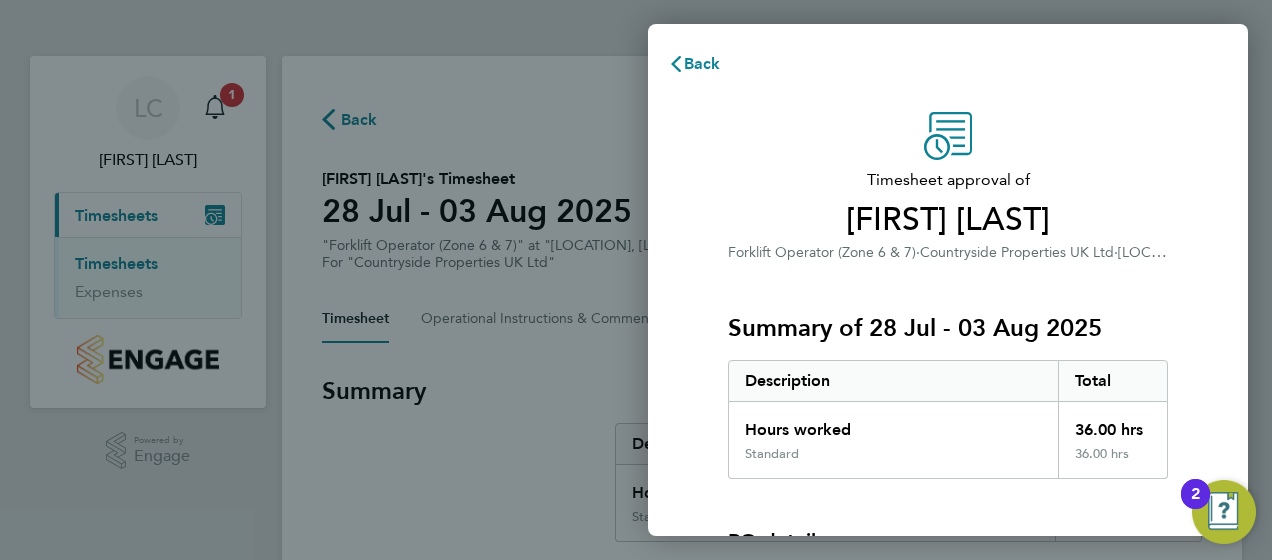 click on "Summary of 28 Jul - 03 Aug 2025" 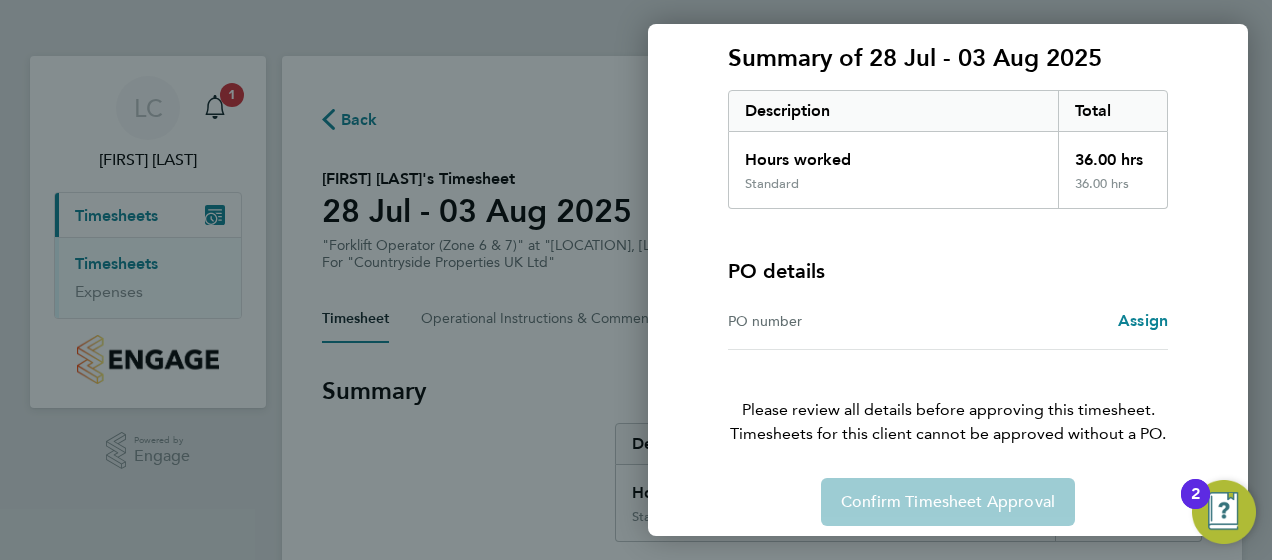 scroll, scrollTop: 282, scrollLeft: 0, axis: vertical 